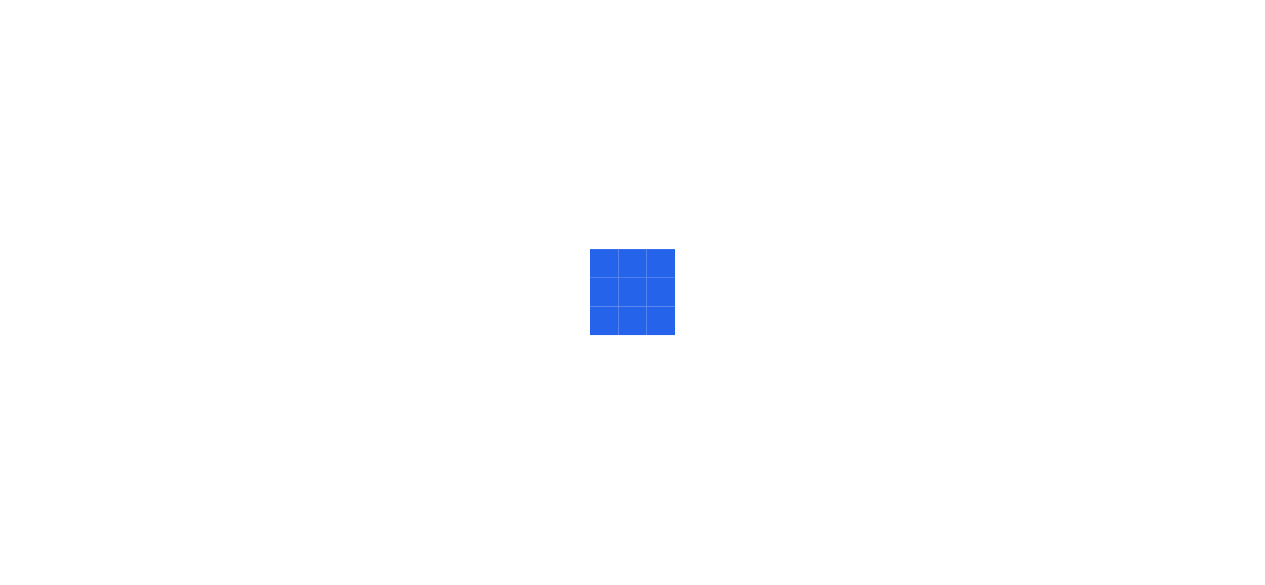 scroll, scrollTop: 0, scrollLeft: 0, axis: both 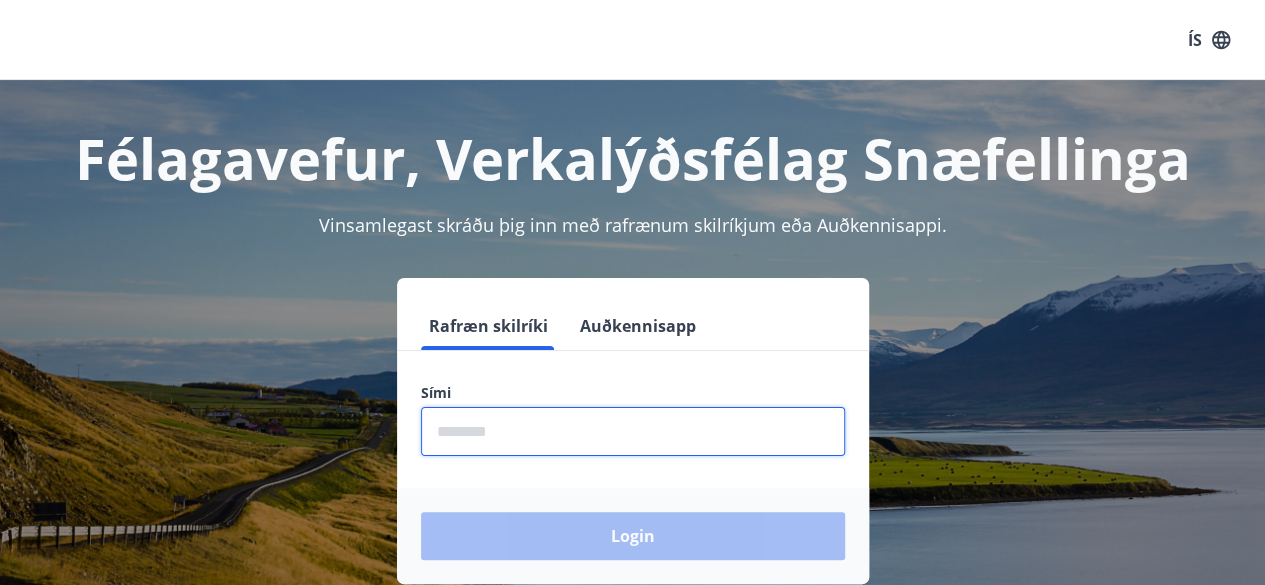 click at bounding box center (633, 431) 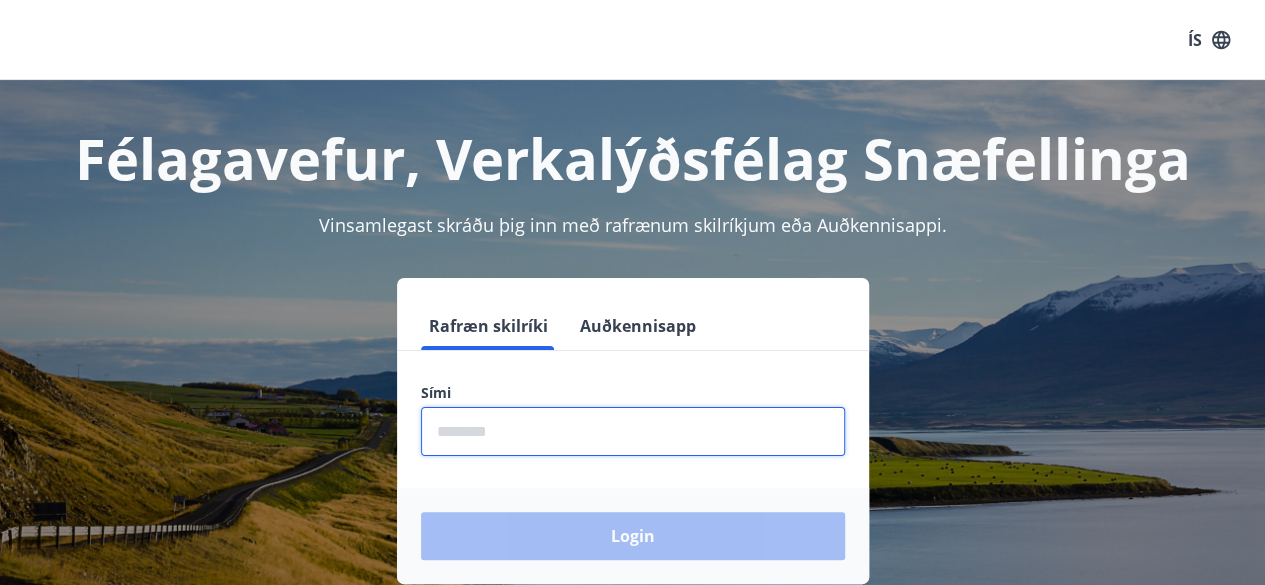 type on "********" 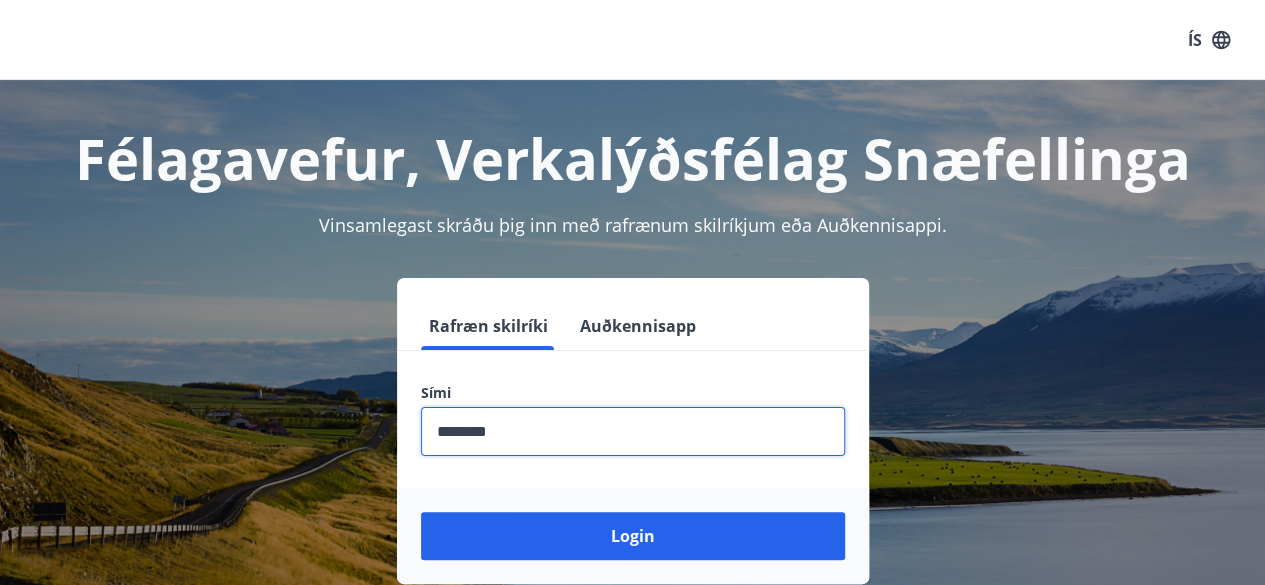 click on "Login" at bounding box center (633, 536) 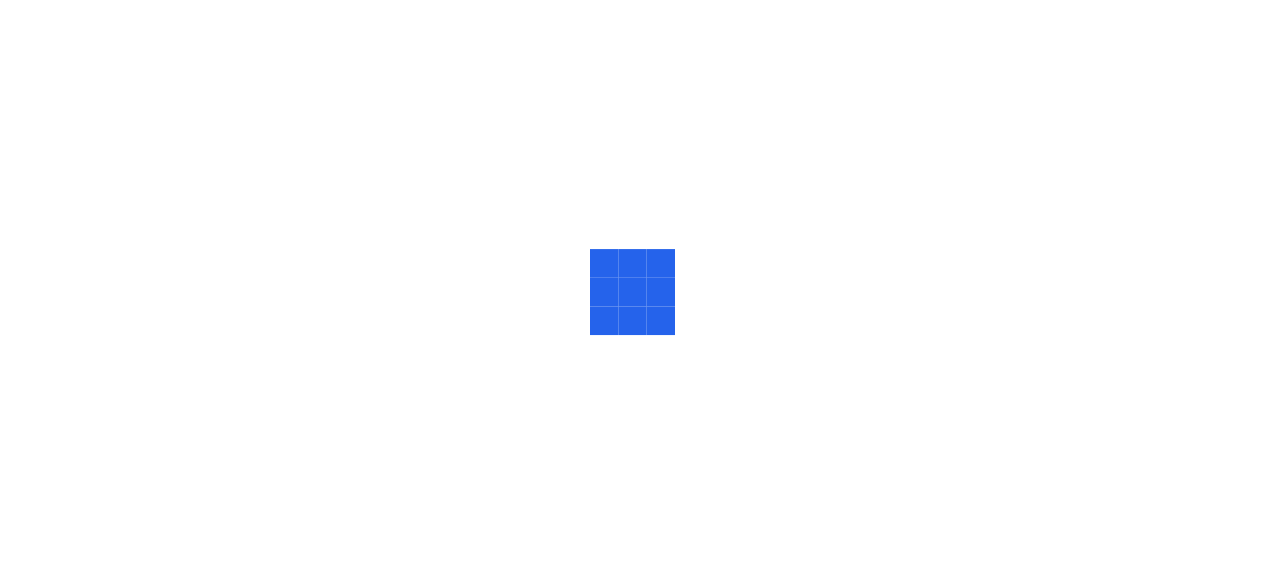 scroll, scrollTop: 0, scrollLeft: 0, axis: both 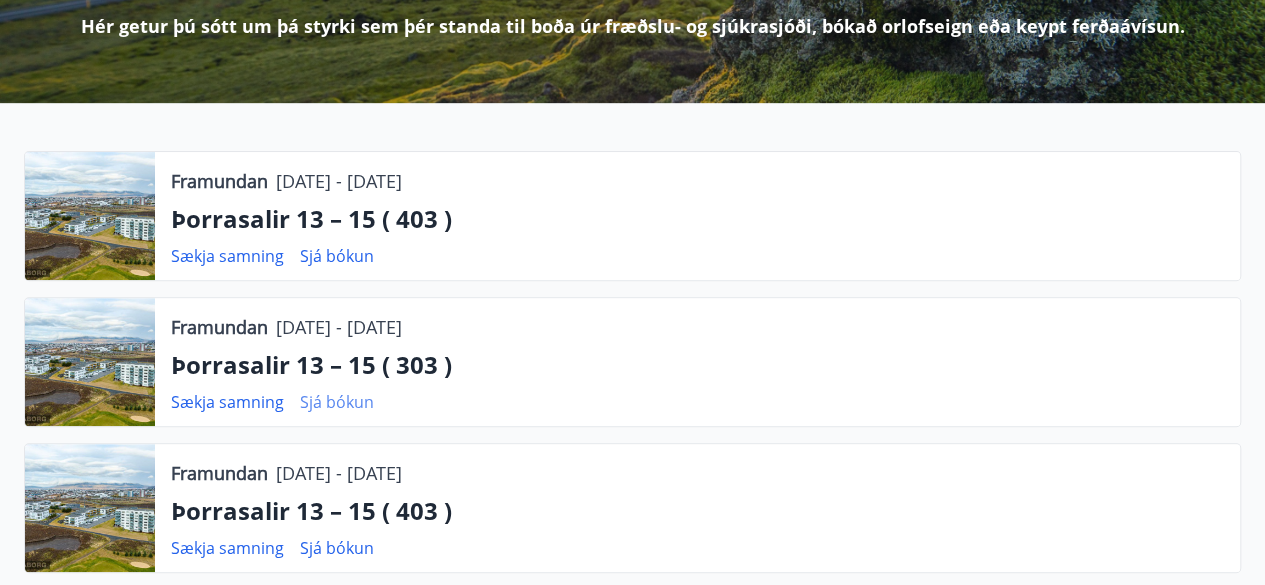 click on "Sjá bókun" at bounding box center [337, 256] 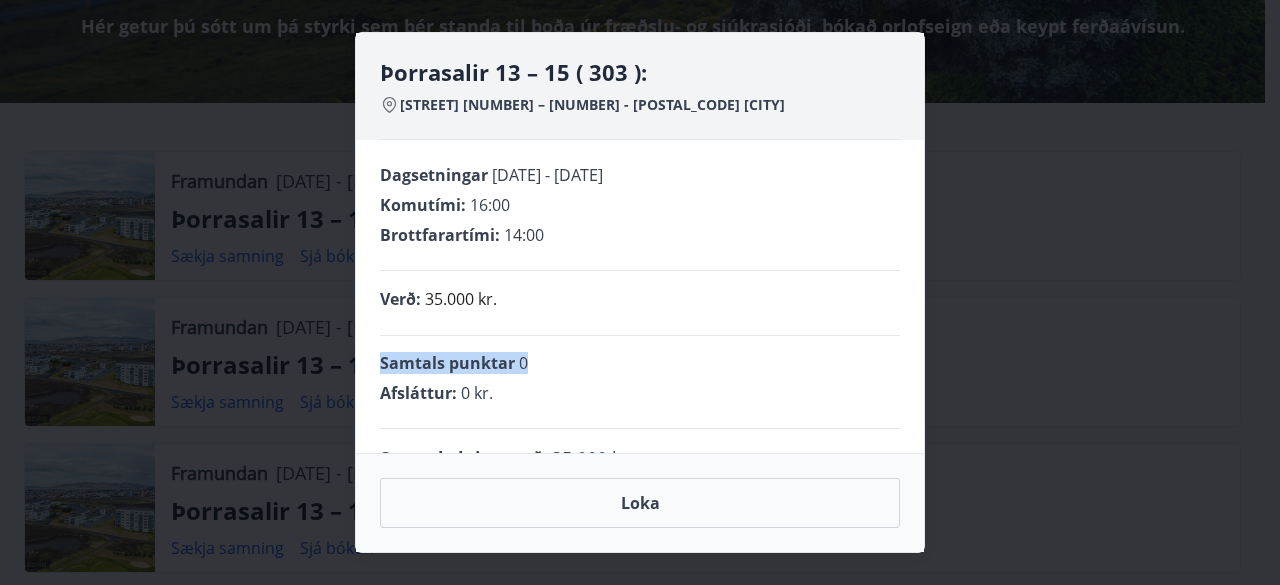 drag, startPoint x: 911, startPoint y: 352, endPoint x: 902, endPoint y: 330, distance: 23.769728 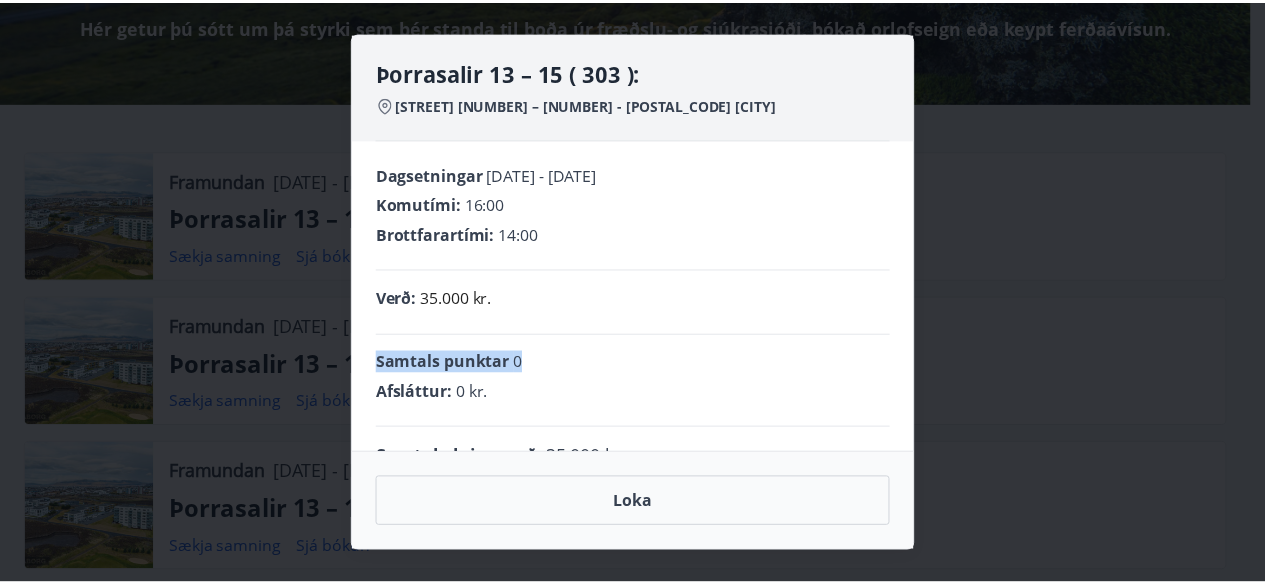 scroll, scrollTop: 47, scrollLeft: 0, axis: vertical 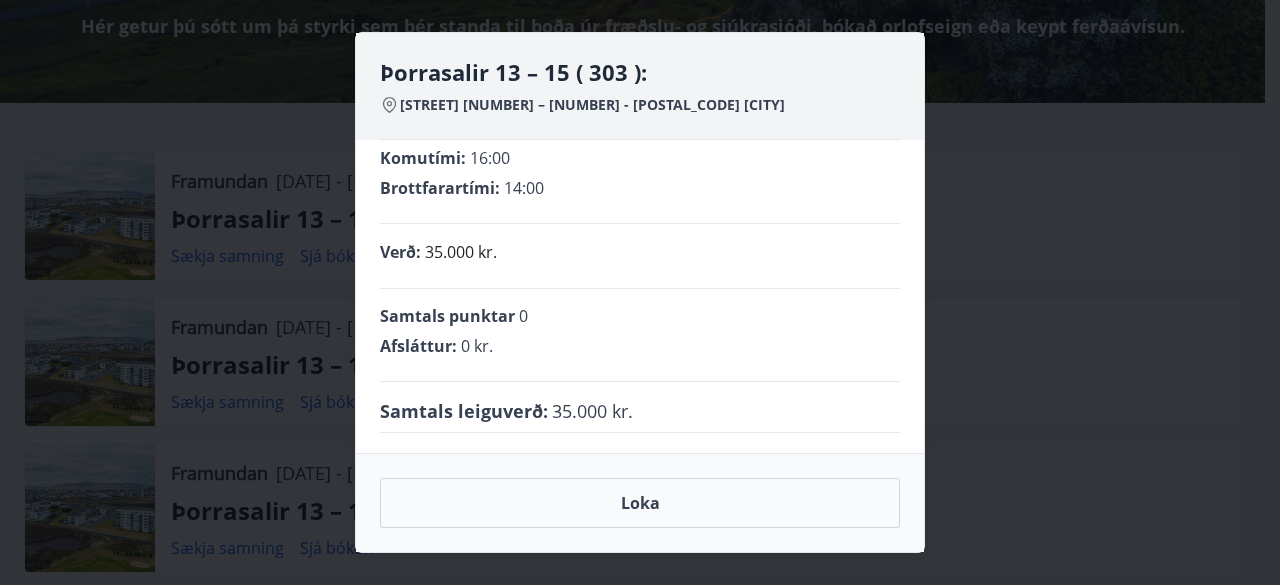 click on "Þorrasalir 13 – 15 ( 303 ): Þorrasalir 13 – 15  - 201 Kópavogur Dagsetningar 17.07.2025 - 24.07.2025 Komutími : 16:00 Brottfarartími : 14:00 Verð : 35.000 kr. Samtals punktar 0 Afsláttur :   0 kr. Samtals leiguverð : 35.000 kr. Loka" at bounding box center [640, 292] 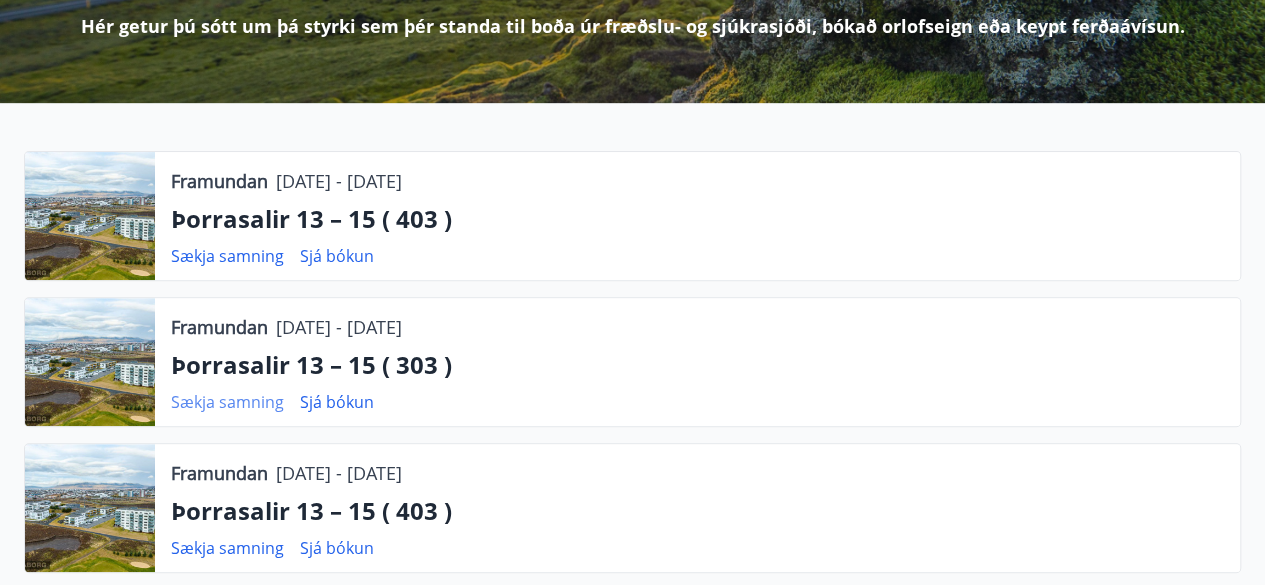 click on "Sækja samning" at bounding box center (227, 256) 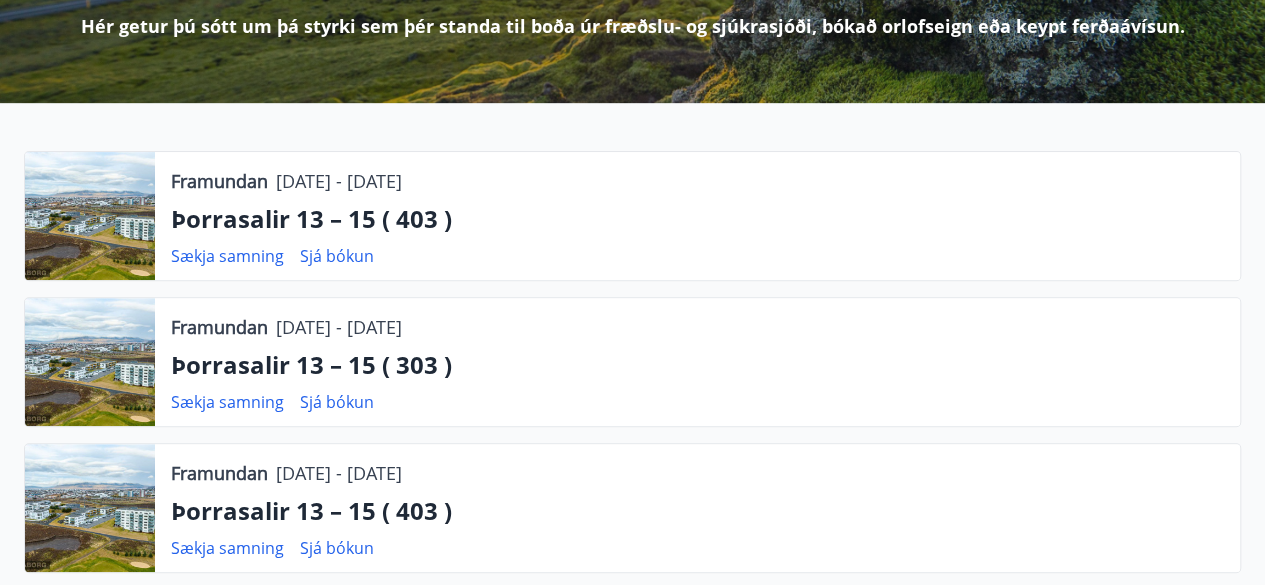 scroll, scrollTop: 832, scrollLeft: 0, axis: vertical 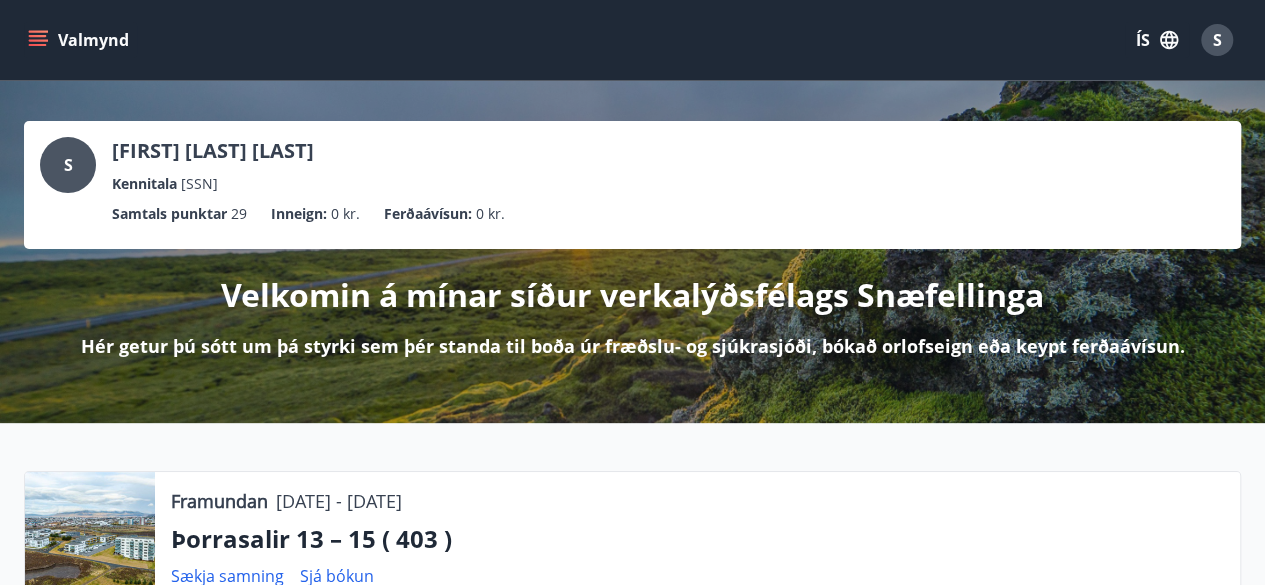 click at bounding box center (38, 36) 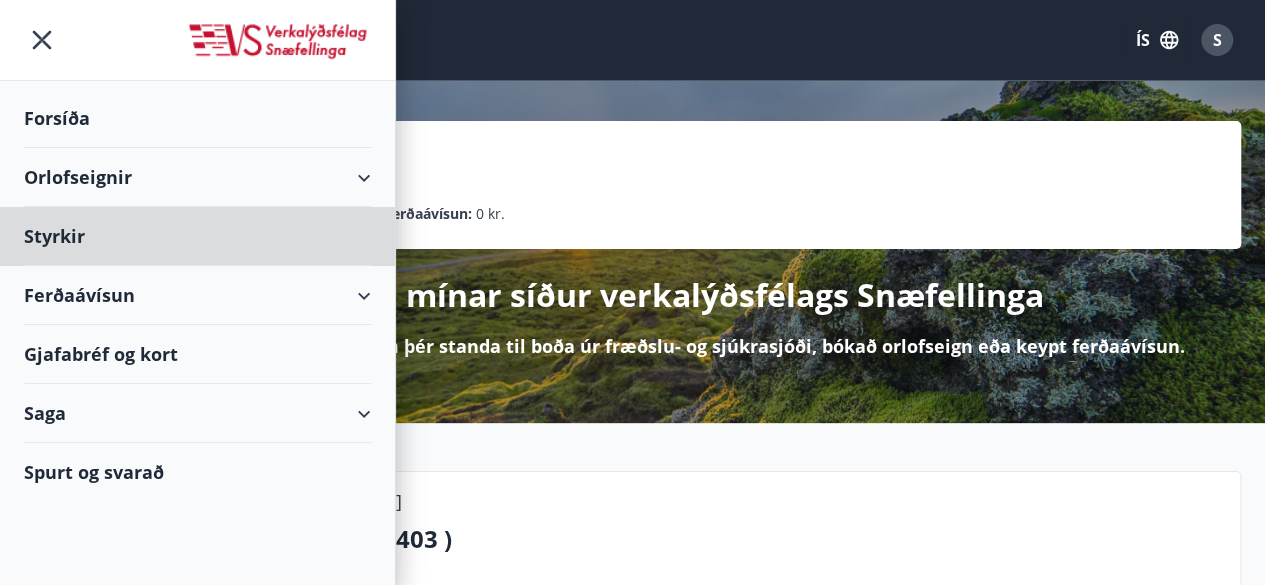 click on "Forsíða" at bounding box center (197, 118) 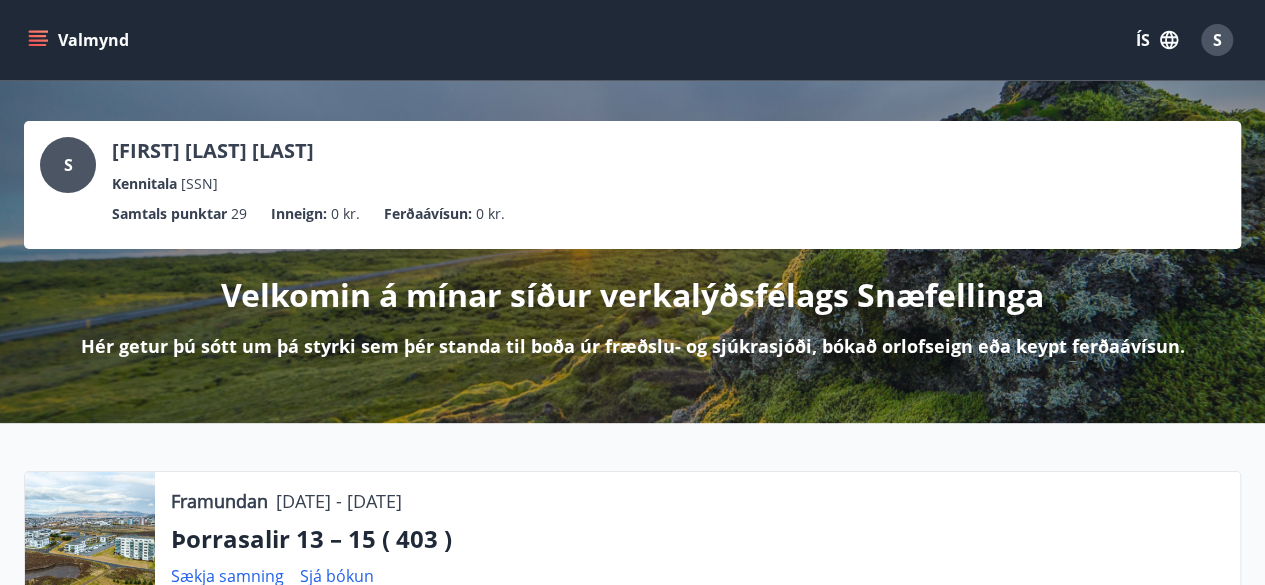 scroll, scrollTop: 512, scrollLeft: 0, axis: vertical 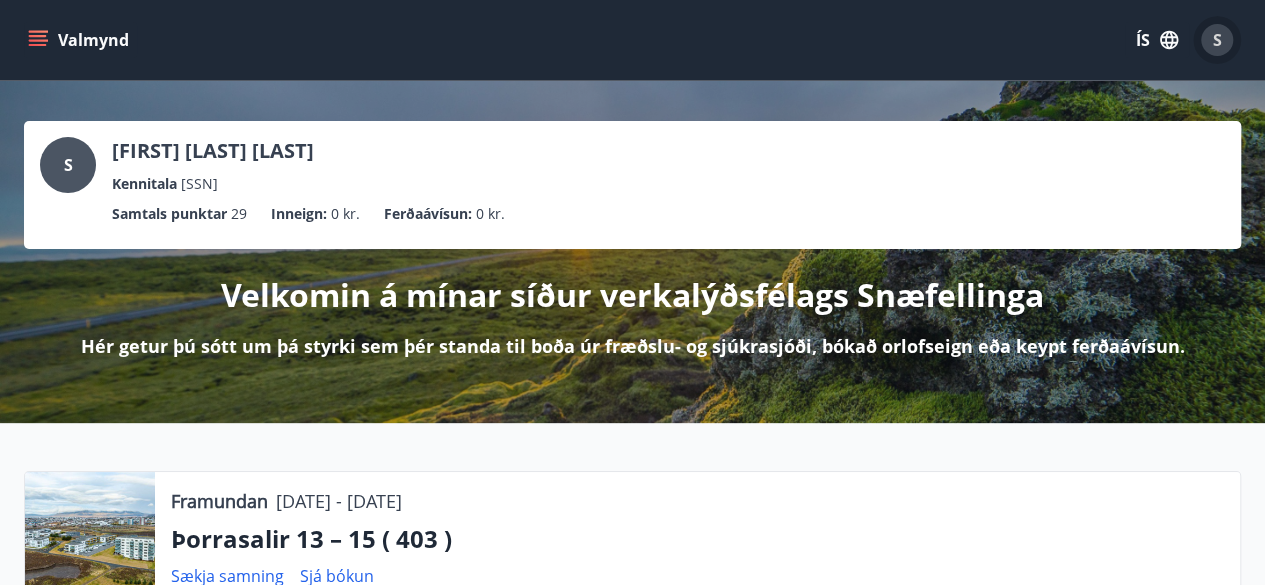 click on "S" at bounding box center [1217, 40] 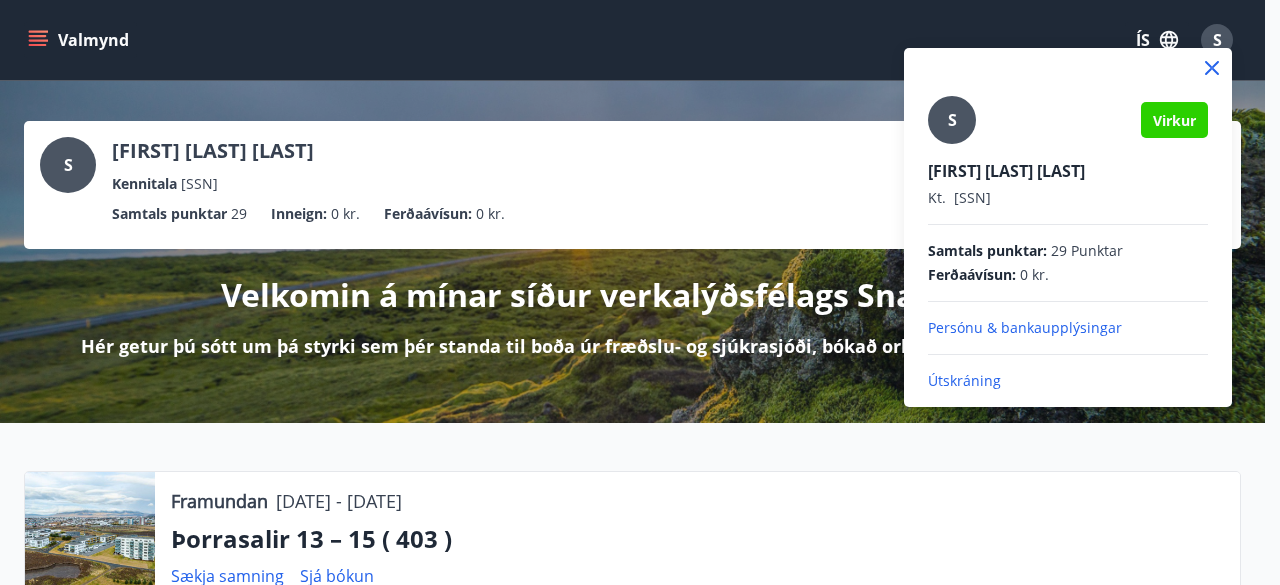 click on "Persónu & bankaupplýsingar" at bounding box center (1068, 328) 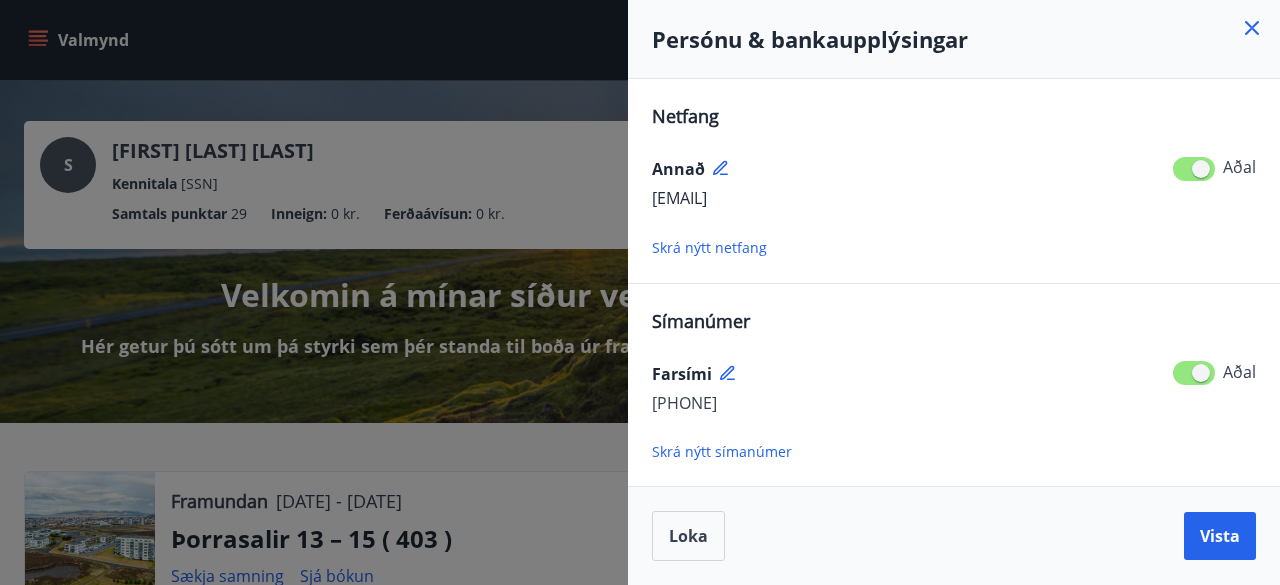 click at bounding box center (1252, 28) 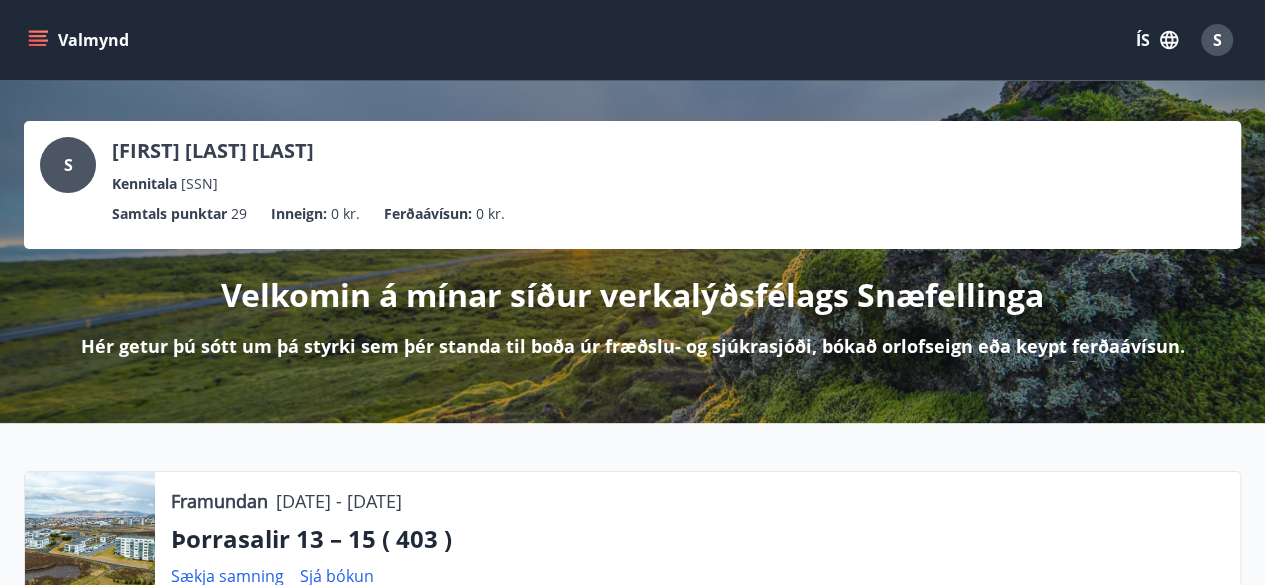 type 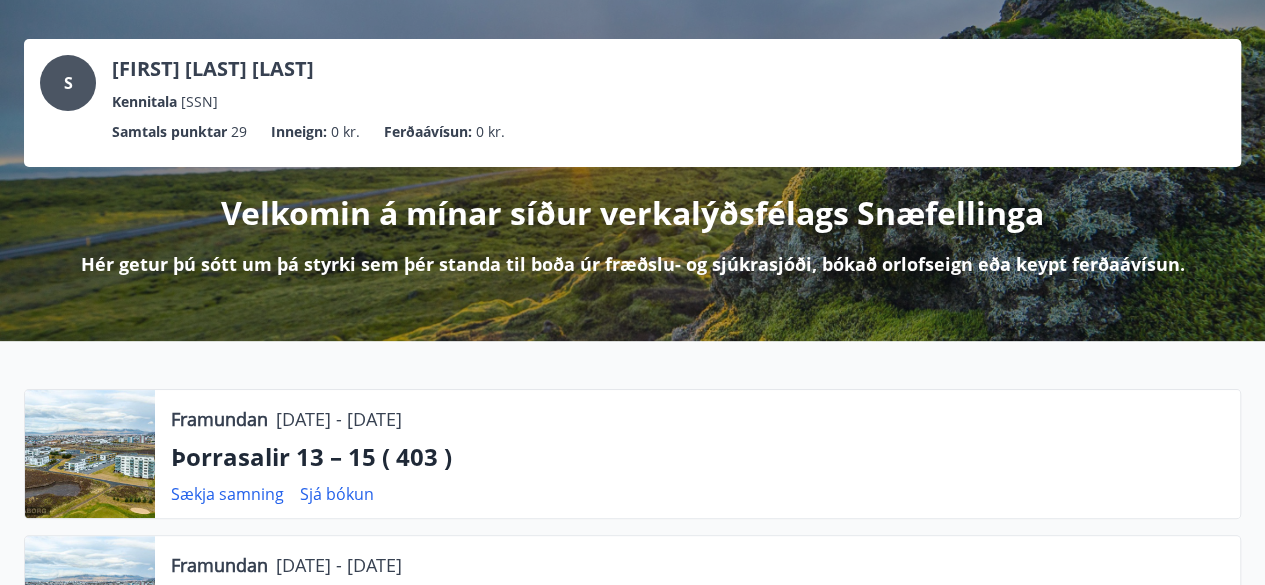 scroll, scrollTop: 80, scrollLeft: 0, axis: vertical 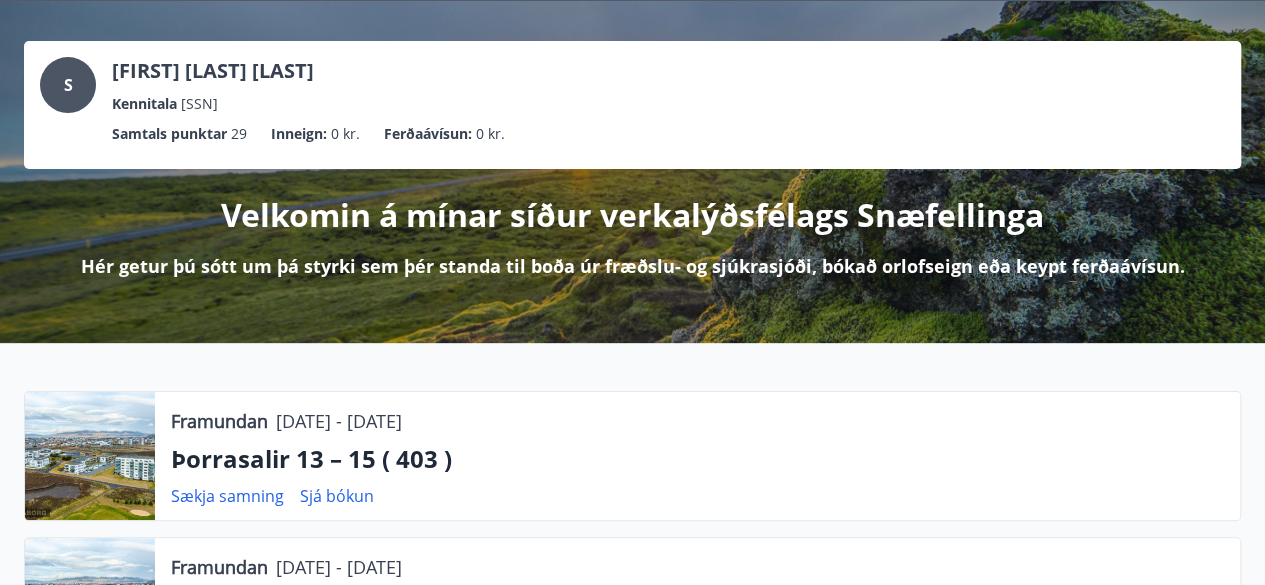 click on "S" at bounding box center [68, 85] 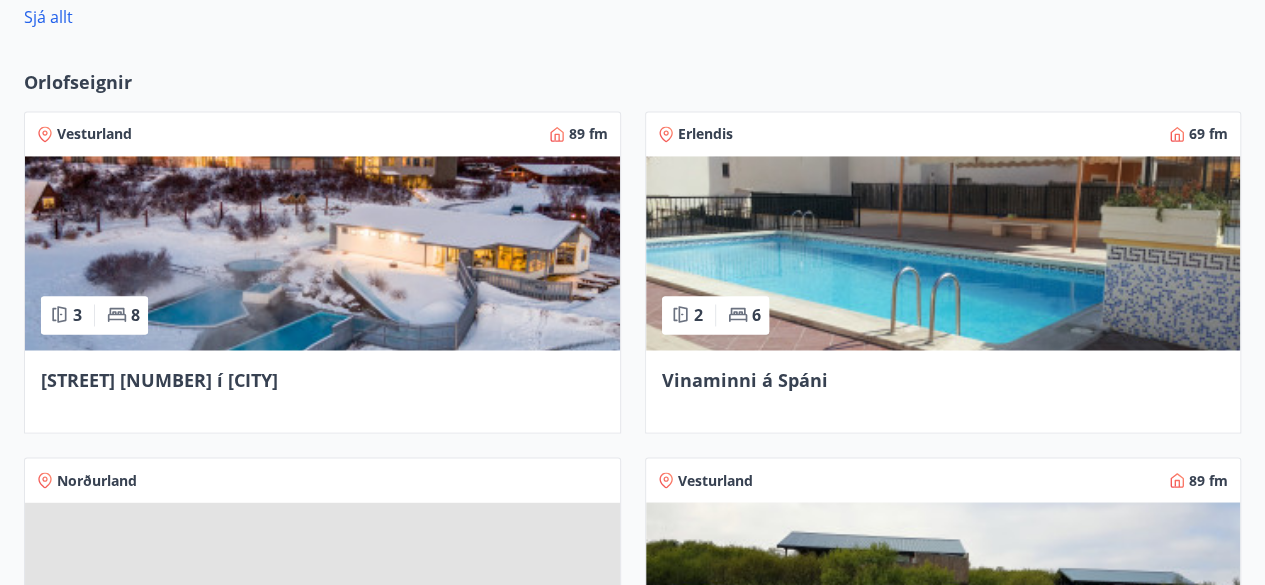 scroll, scrollTop: 1560, scrollLeft: 0, axis: vertical 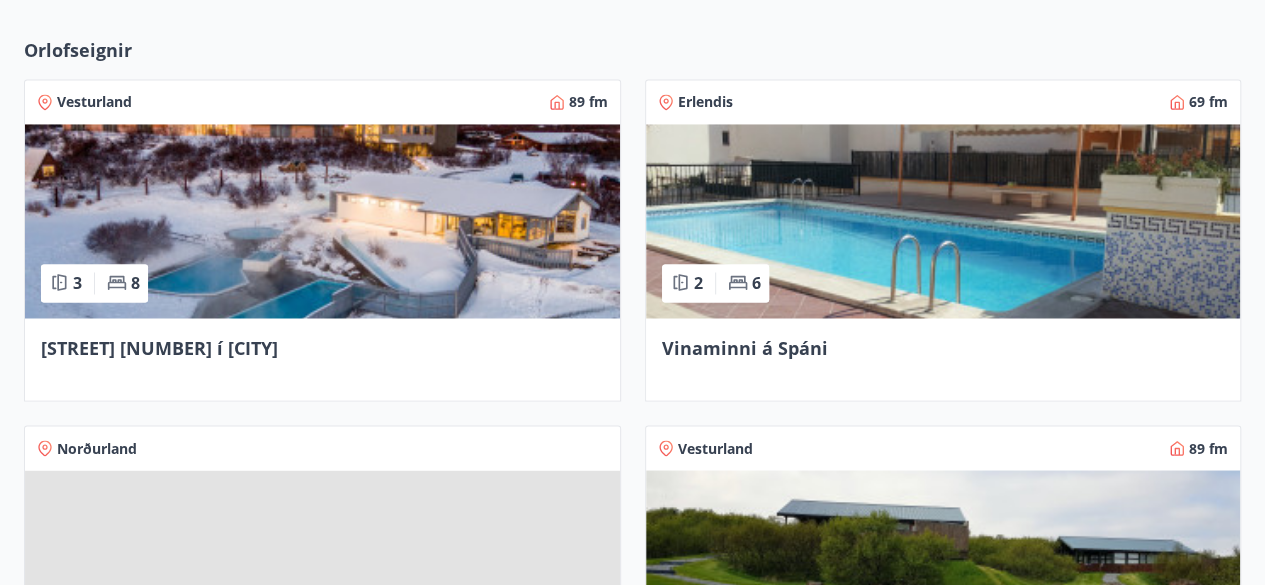 click at bounding box center (322, 221) 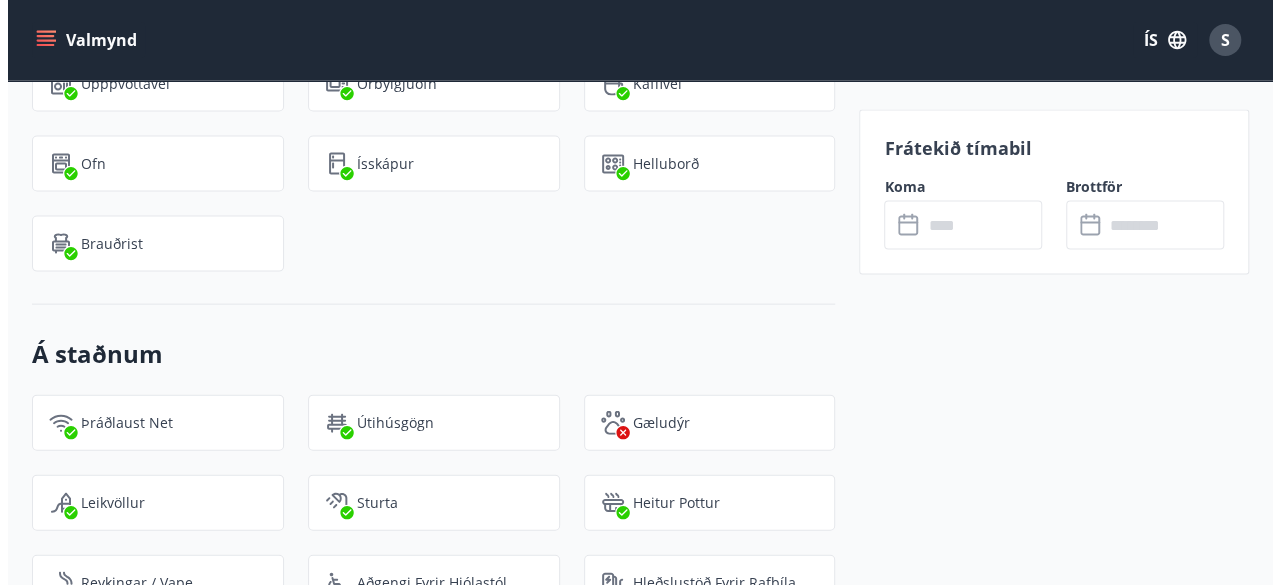 scroll, scrollTop: 2000, scrollLeft: 0, axis: vertical 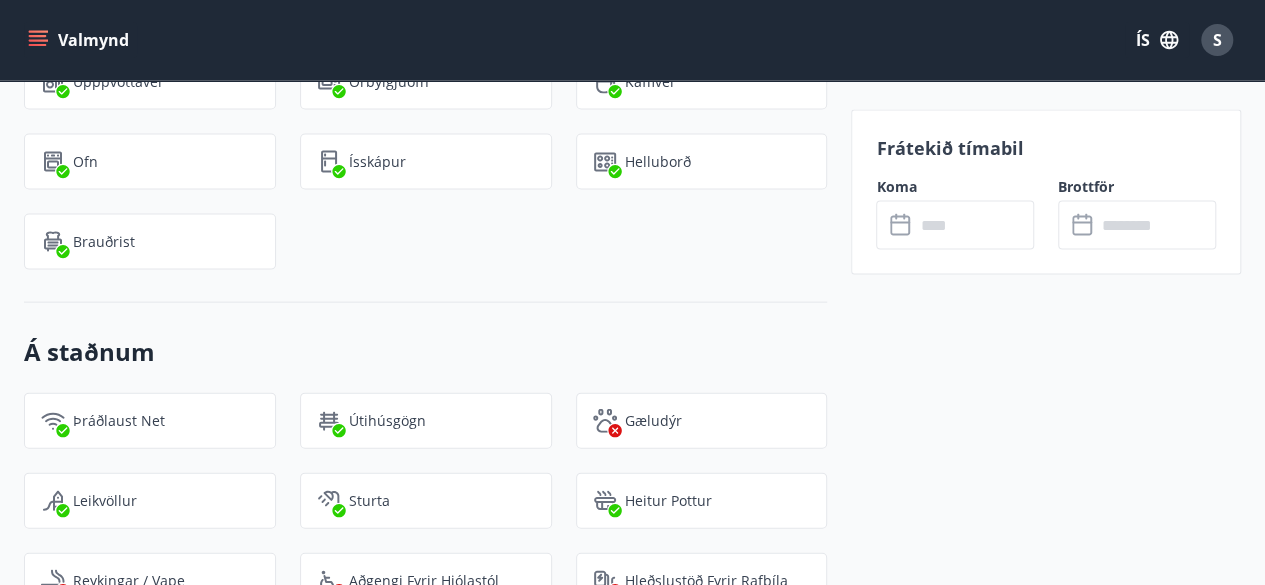 click on "Valmynd" at bounding box center (80, 40) 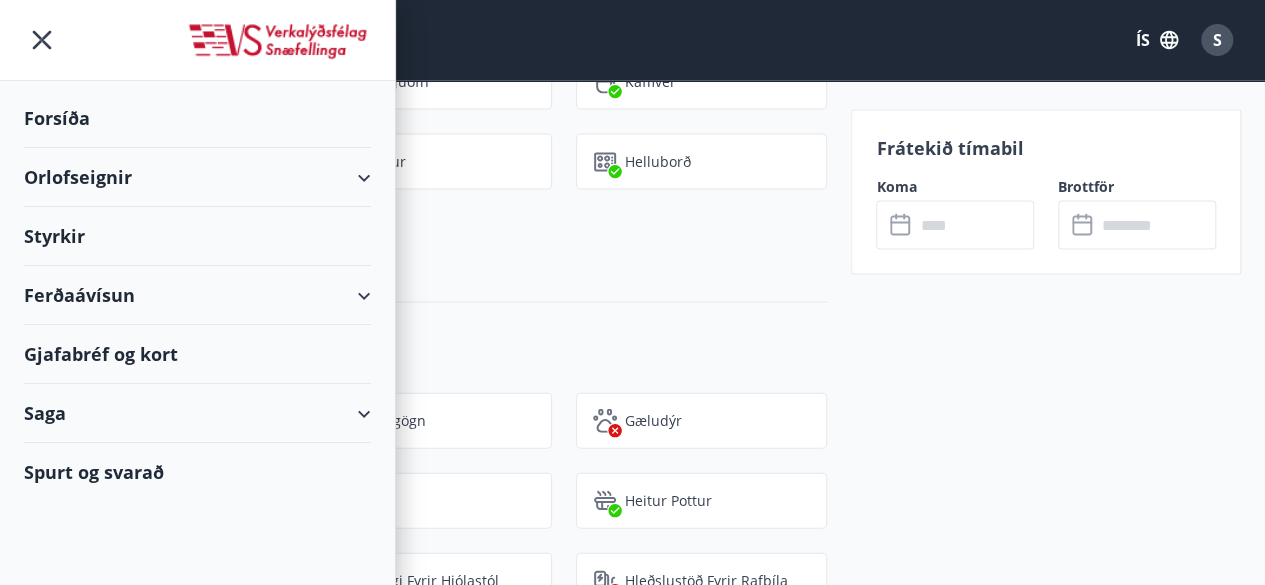 click on "Gjafabréf og kort" at bounding box center [197, 354] 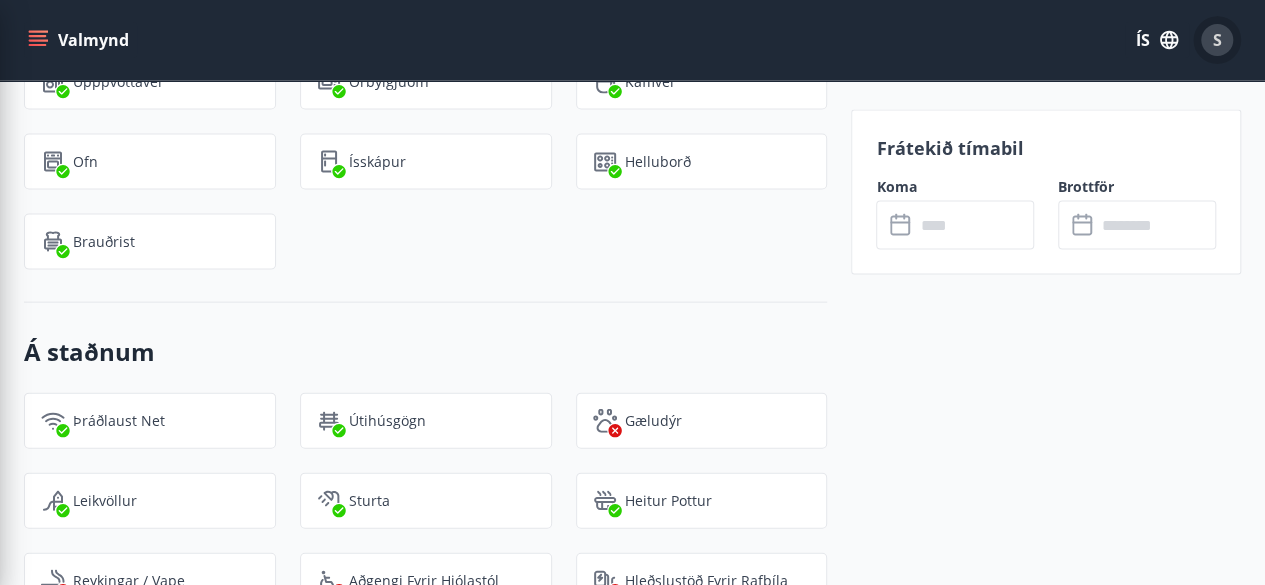 click on "S" at bounding box center (1217, 40) 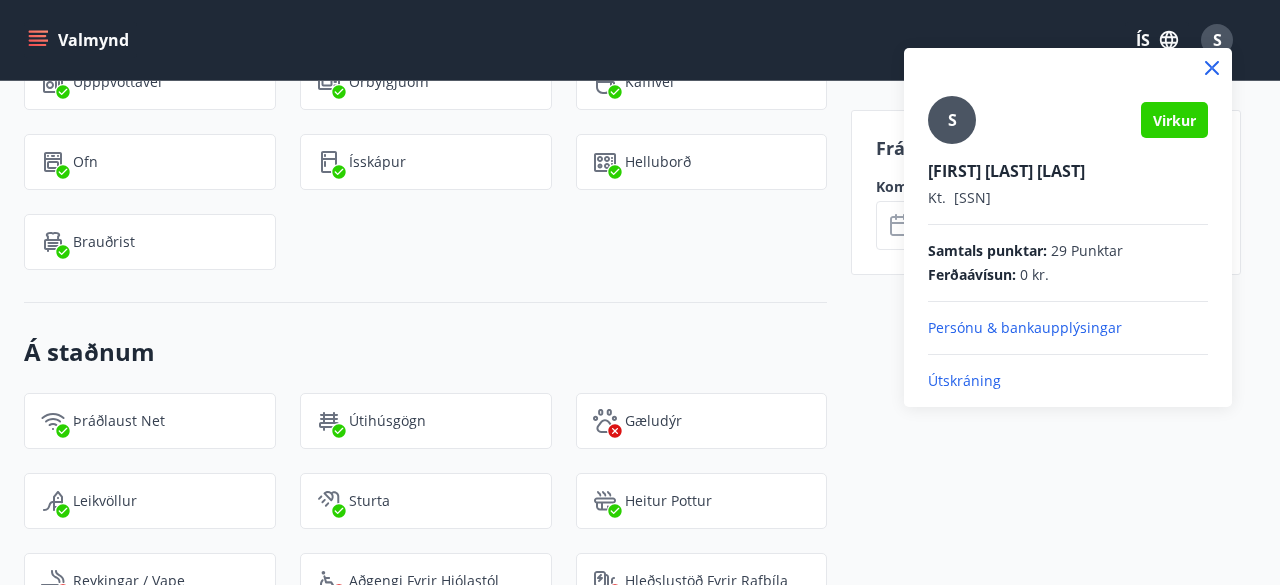 click on "Útskráning" at bounding box center (1068, 328) 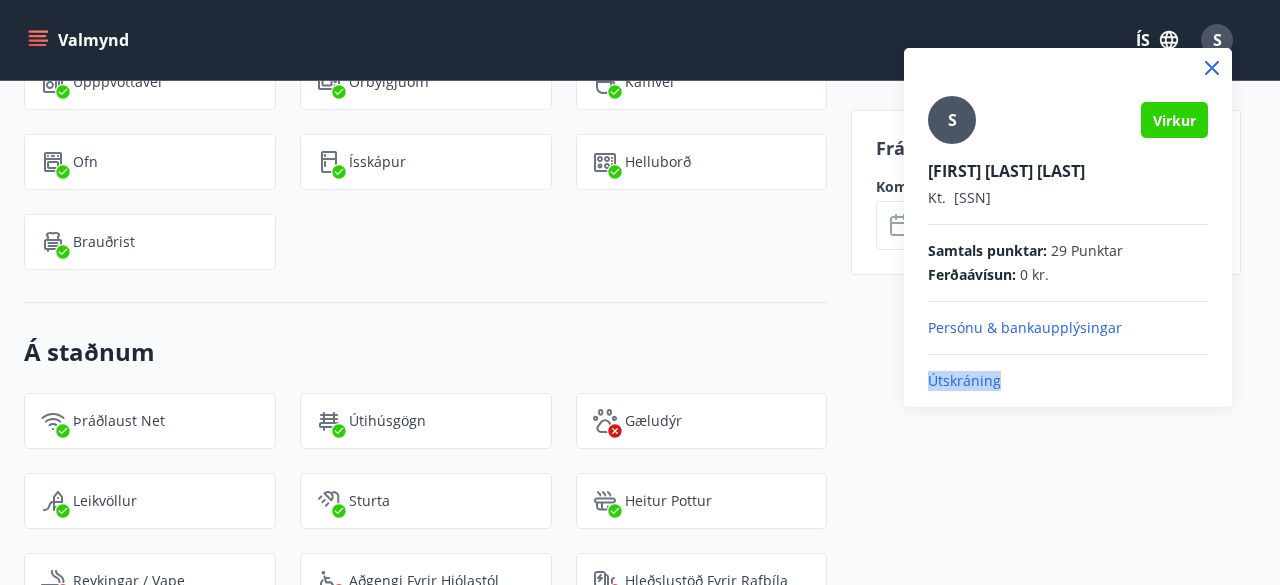 click on "Útskráning" at bounding box center [1068, 328] 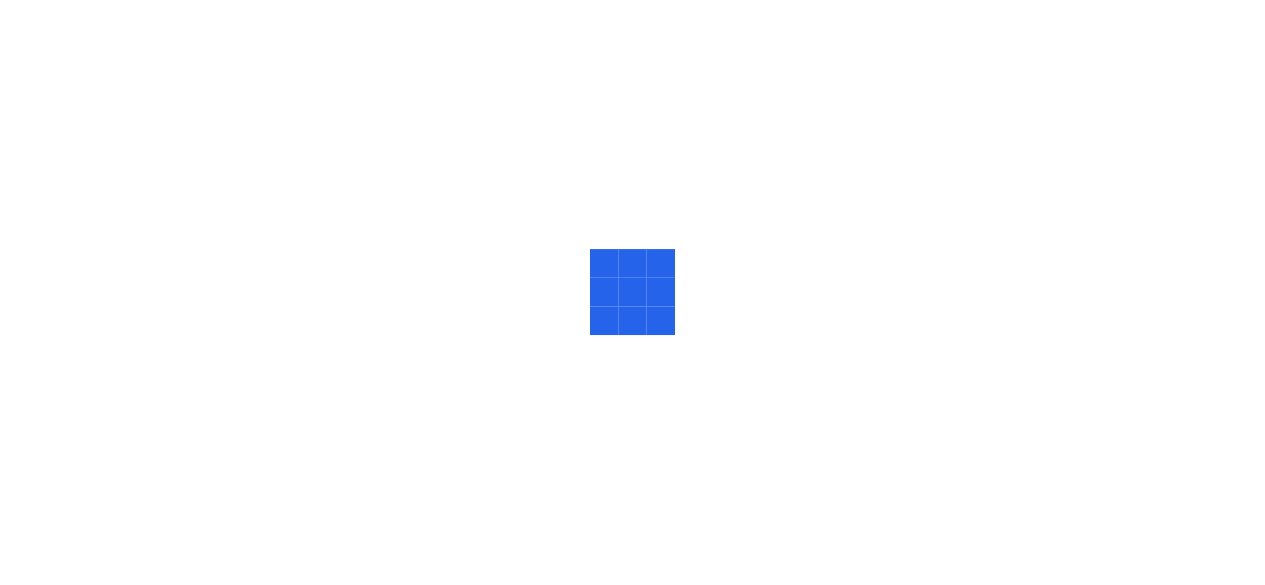 scroll, scrollTop: 0, scrollLeft: 0, axis: both 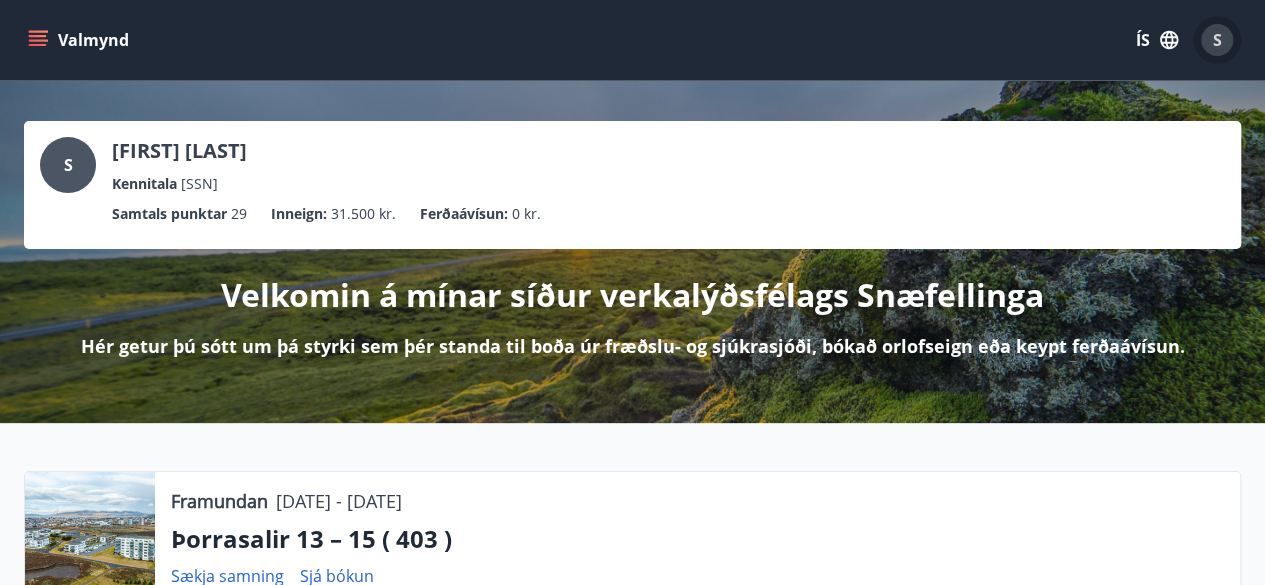 click on "S" at bounding box center [1217, 40] 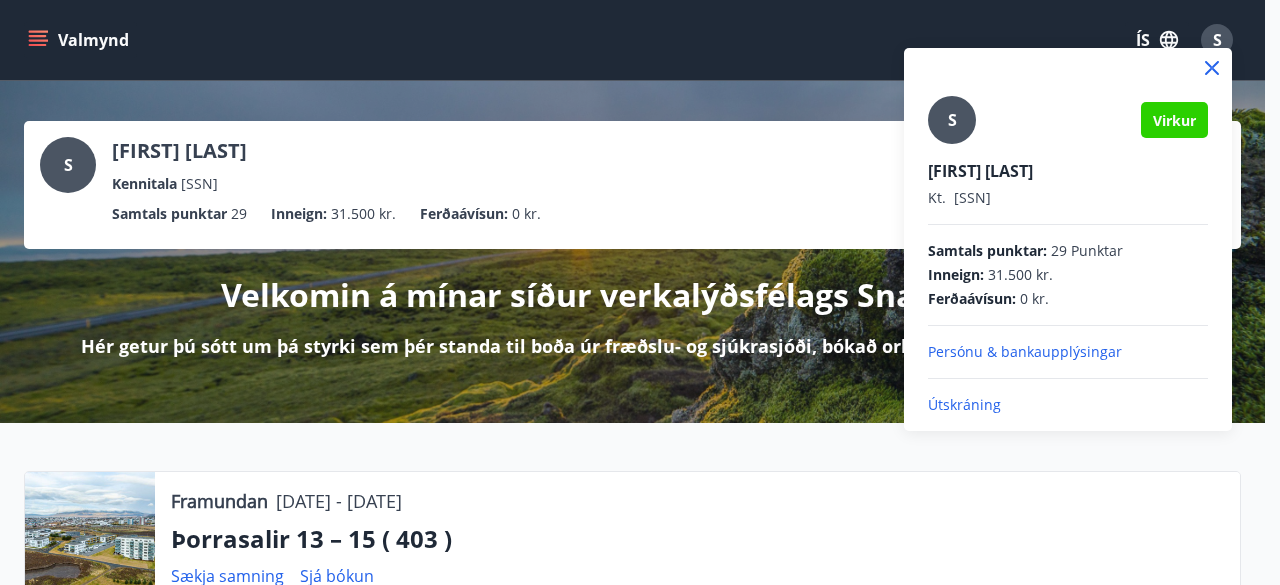 click on "Útskráning" at bounding box center [1068, 352] 